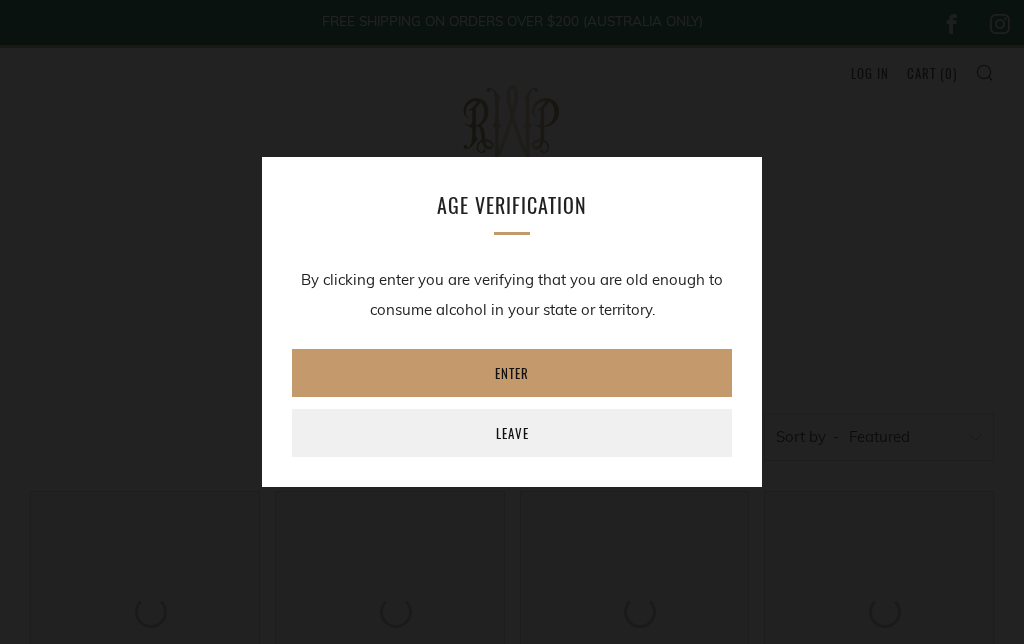 scroll, scrollTop: 0, scrollLeft: 0, axis: both 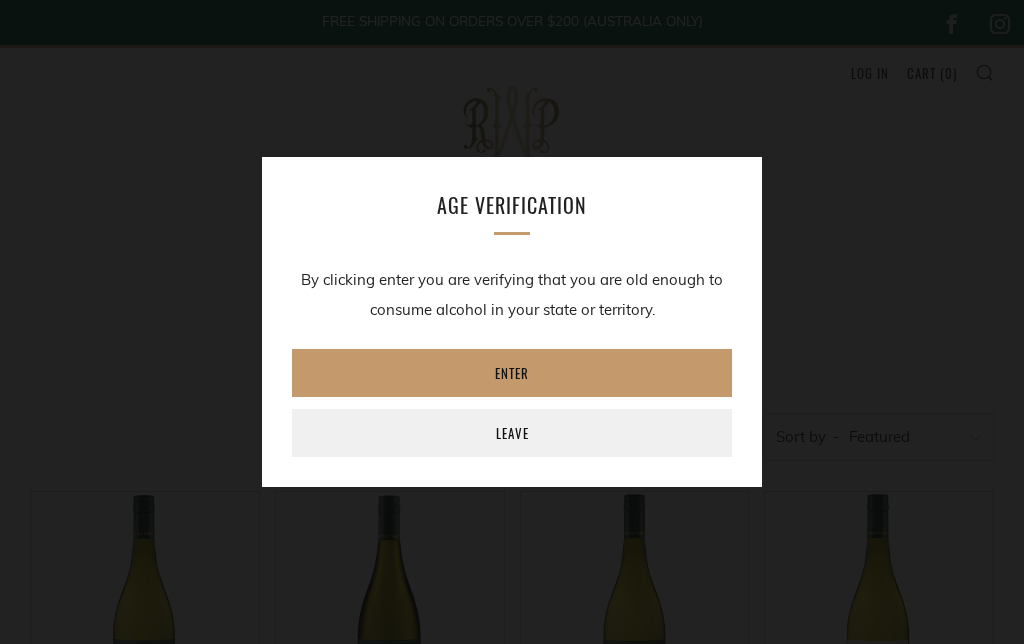 click on "Enter" at bounding box center (512, 373) 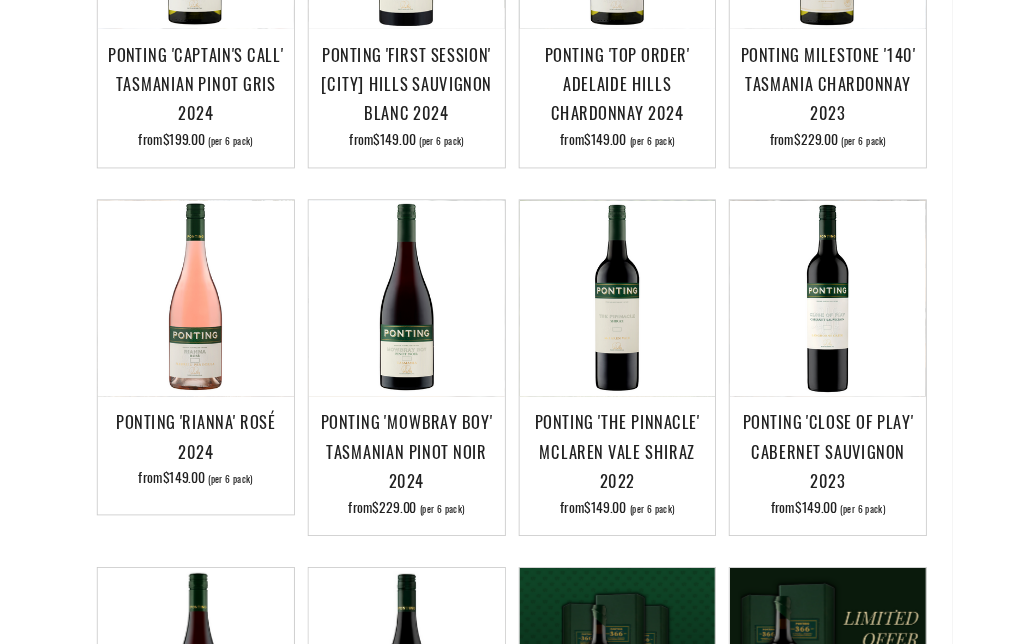 scroll, scrollTop: 681, scrollLeft: 0, axis: vertical 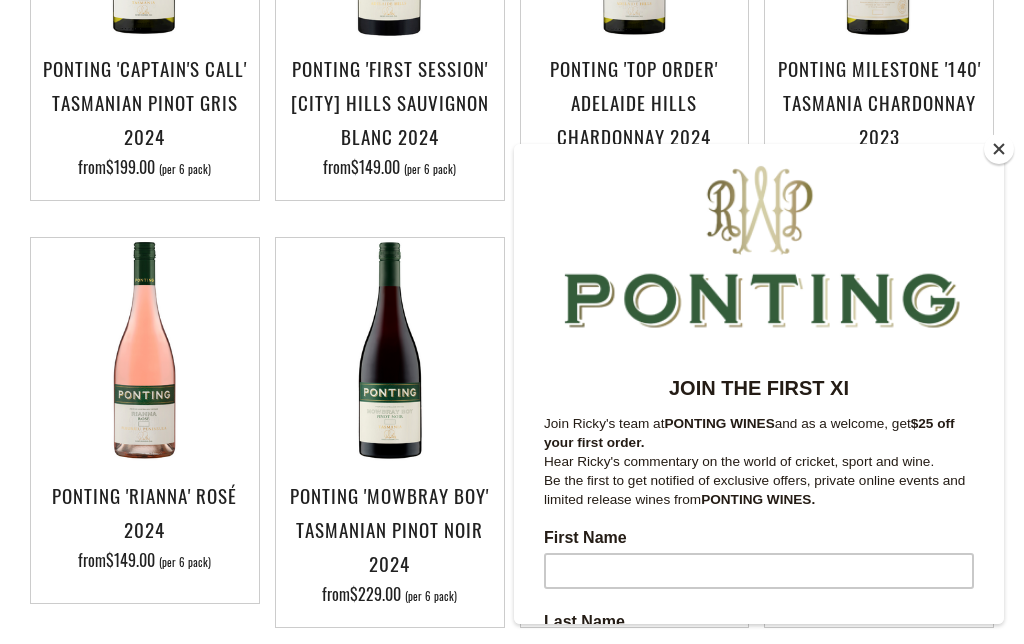 click at bounding box center (999, 149) 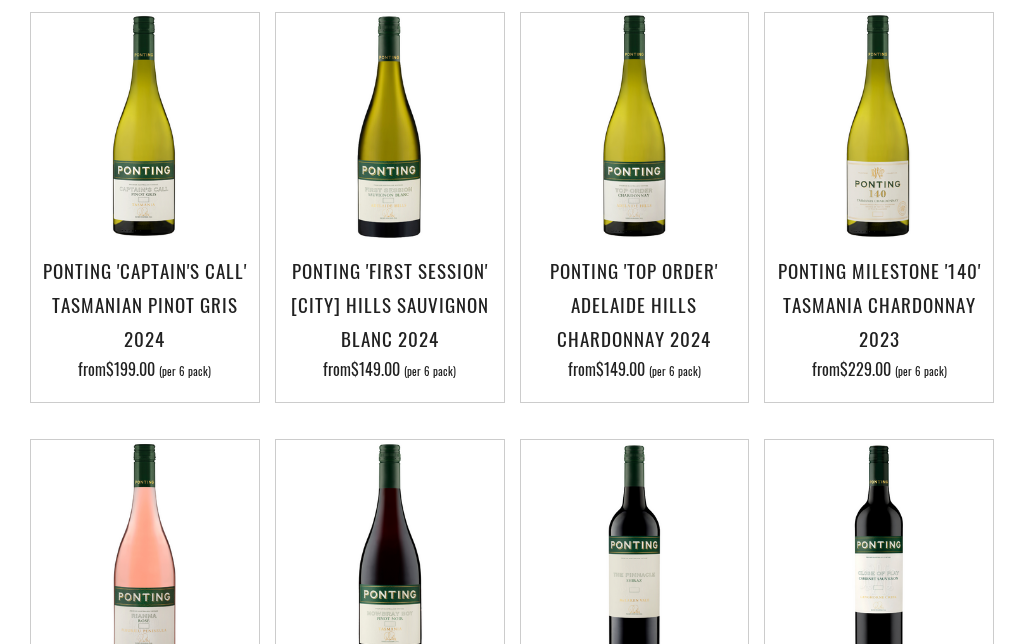 scroll, scrollTop: 478, scrollLeft: 0, axis: vertical 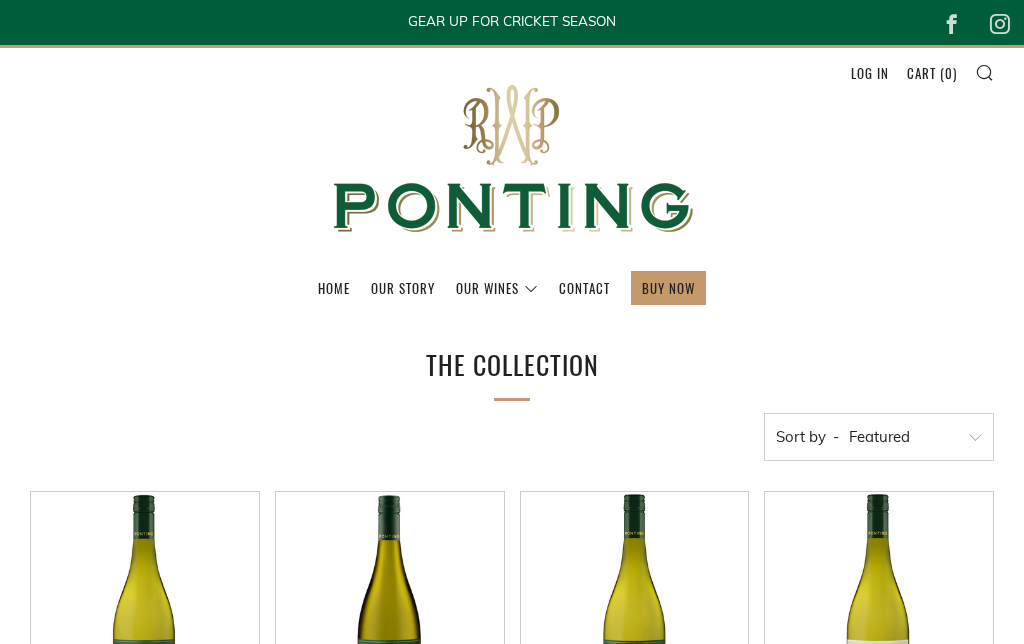 click at bounding box center [984, 72] 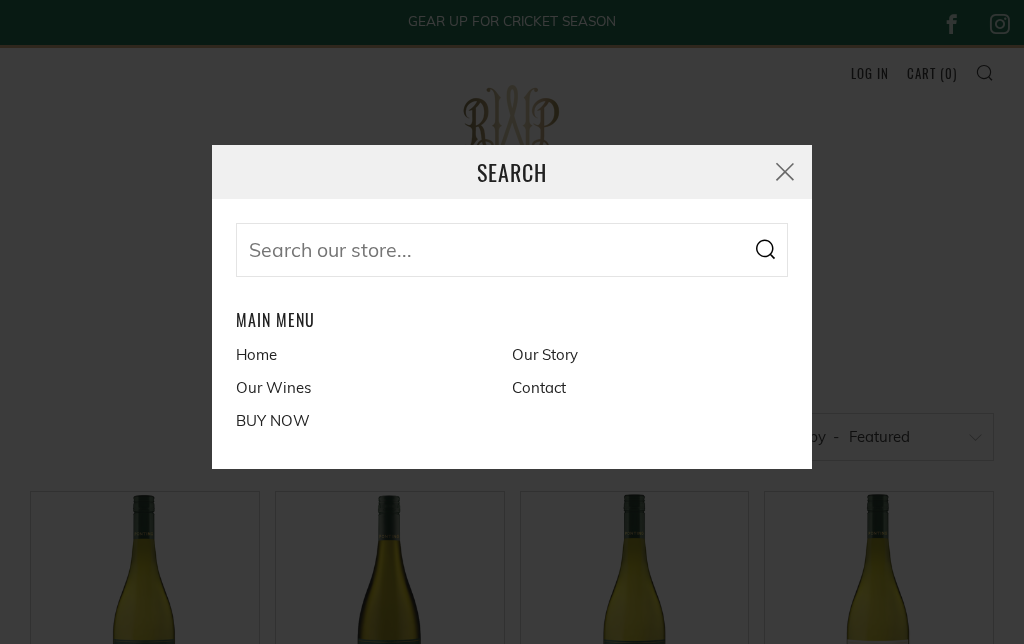 click at bounding box center [512, 250] 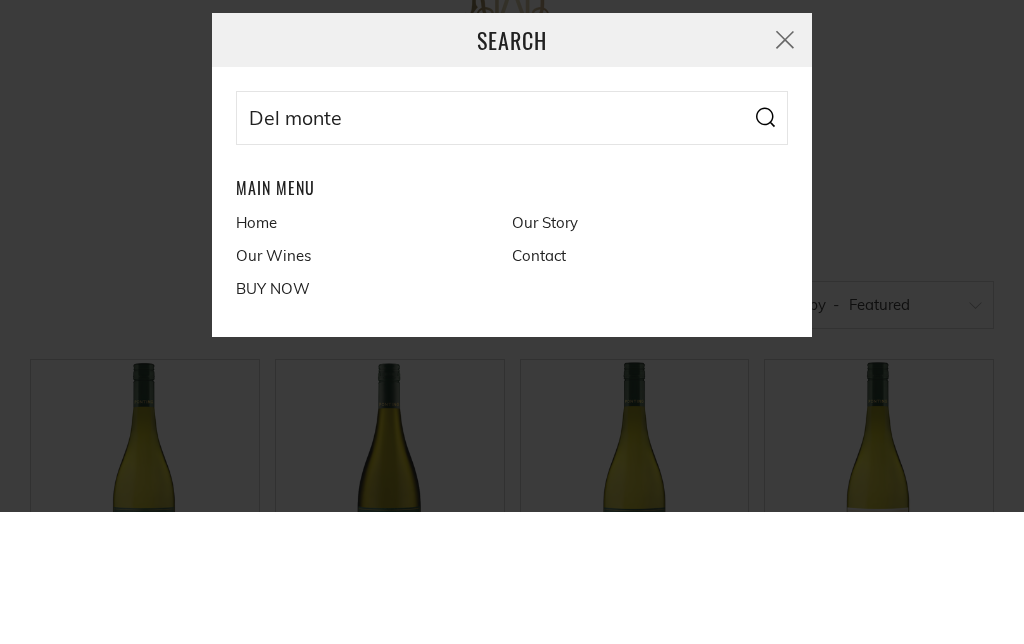 type on "Del monte" 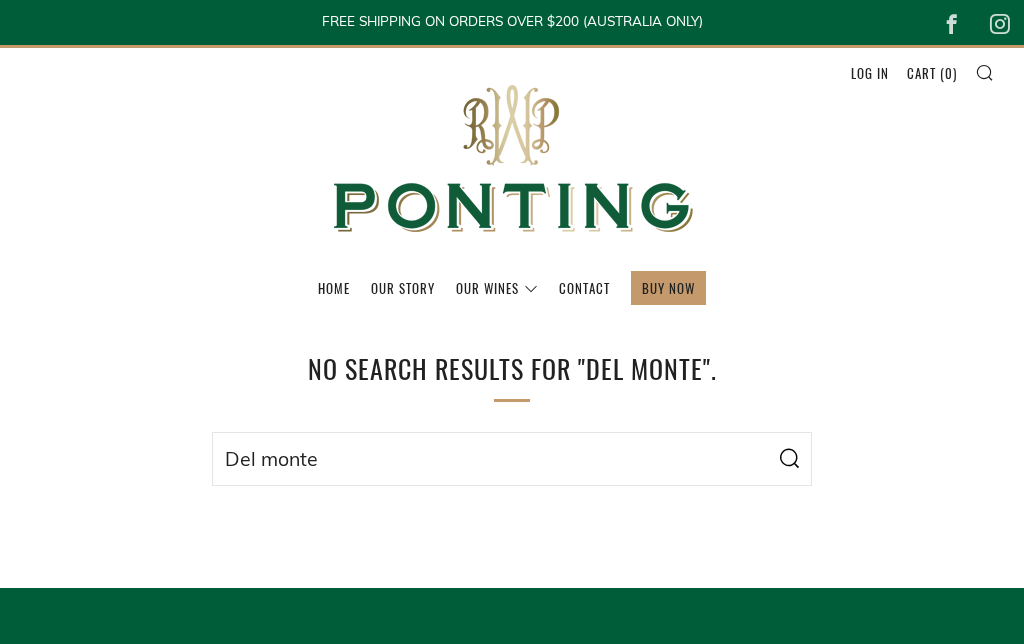 scroll, scrollTop: 0, scrollLeft: 0, axis: both 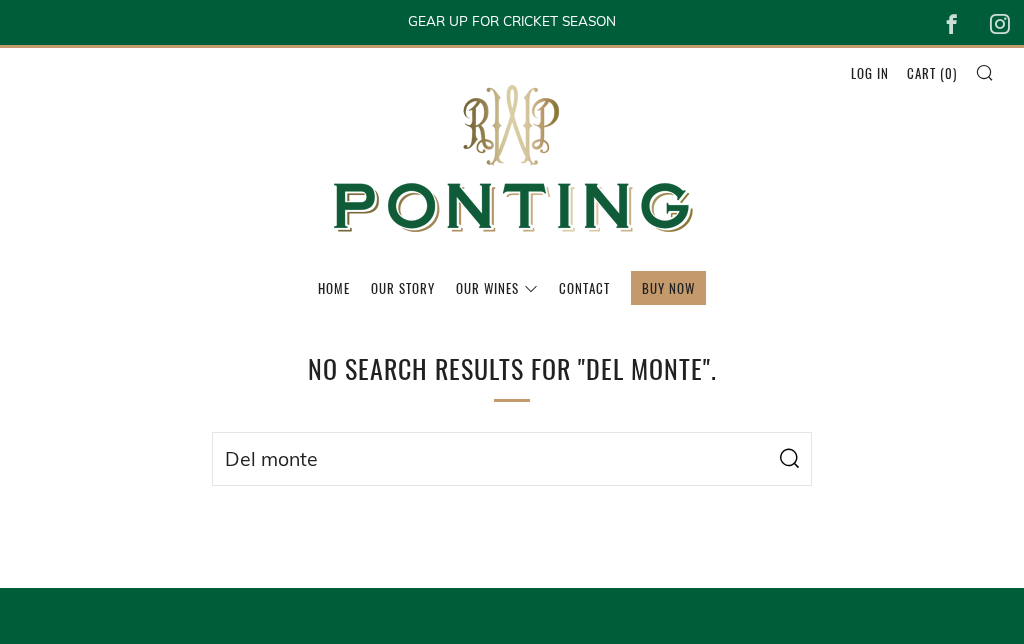 click on "Del monte" at bounding box center (512, 459) 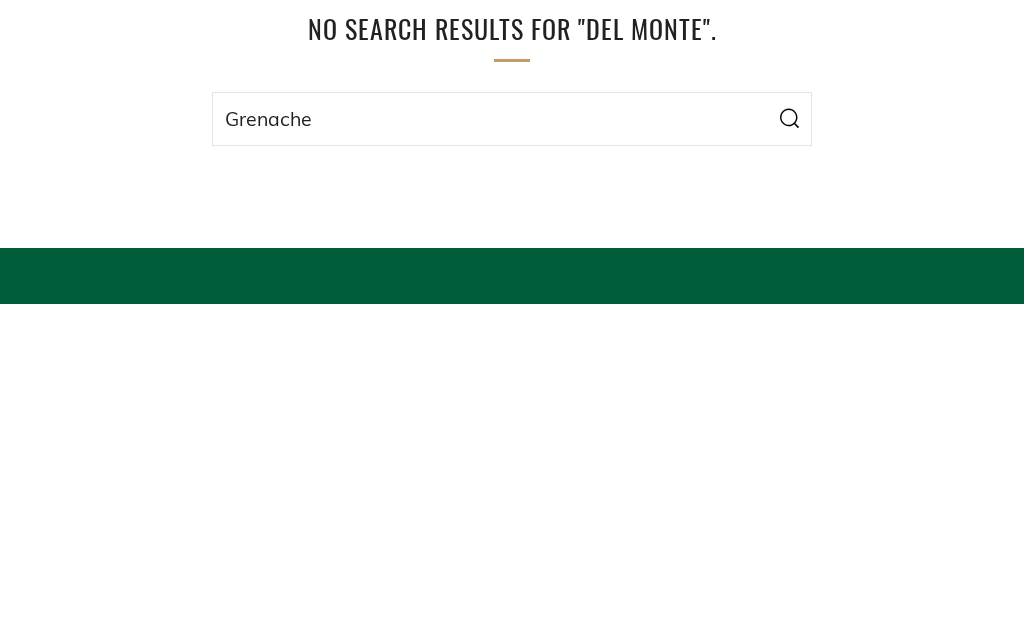 type on "Grenache" 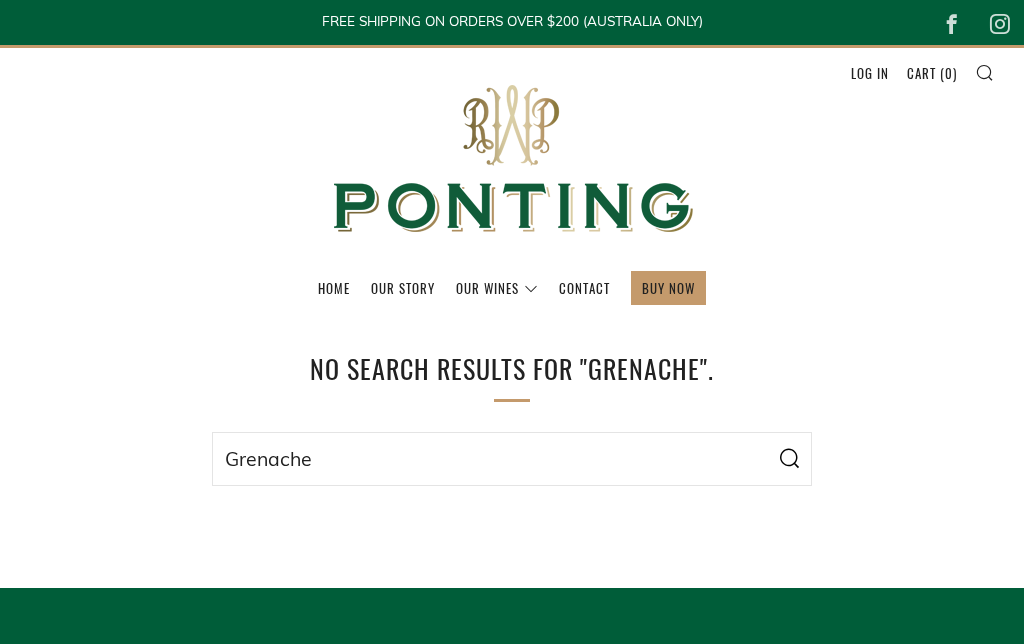 scroll, scrollTop: 0, scrollLeft: 0, axis: both 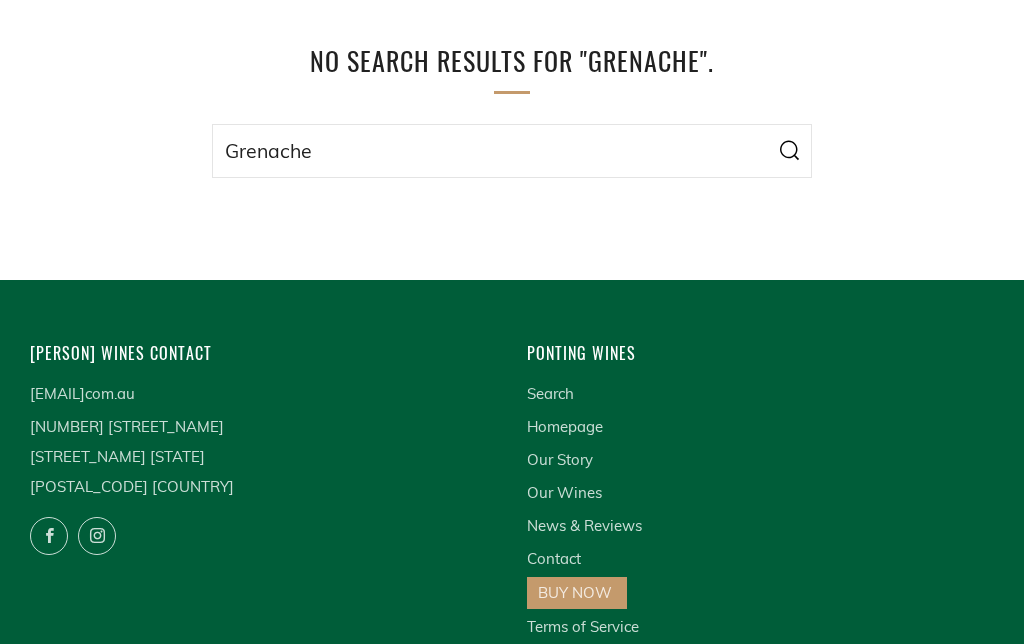 click on "Grenache" at bounding box center (512, 151) 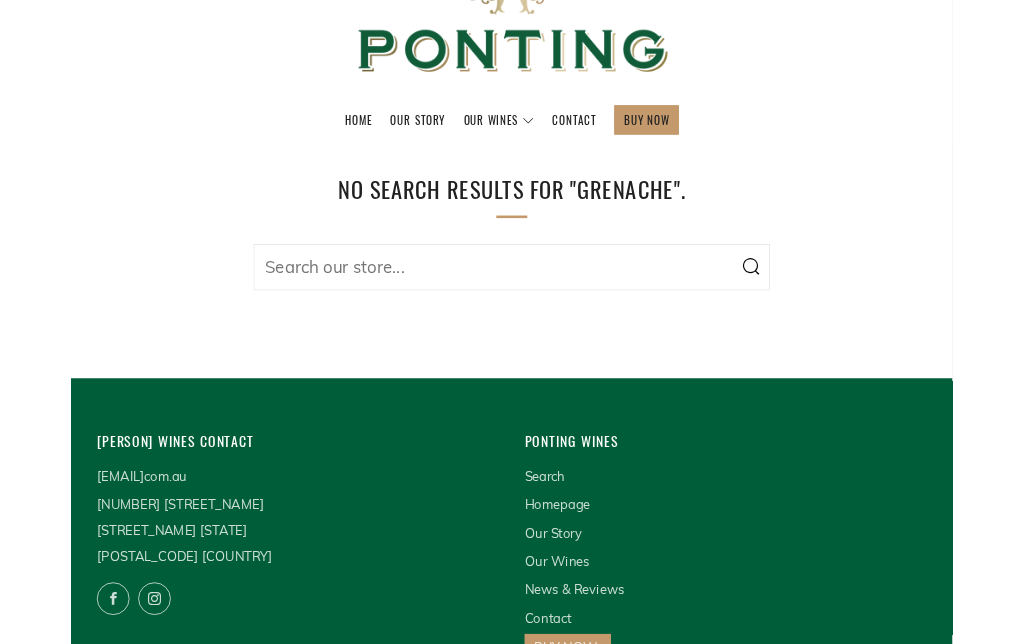 scroll, scrollTop: 148, scrollLeft: 0, axis: vertical 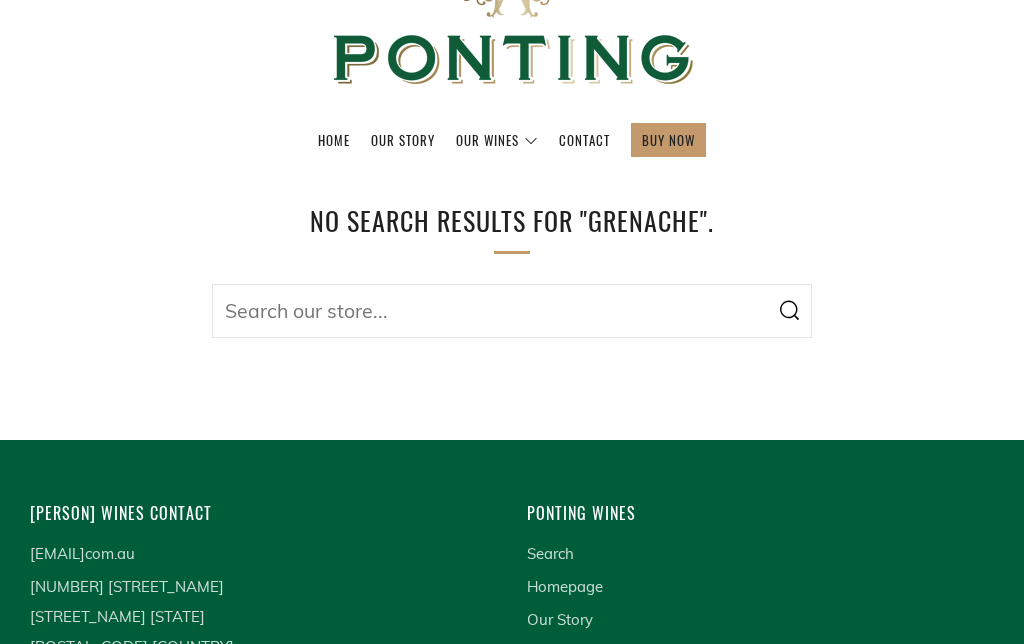 type 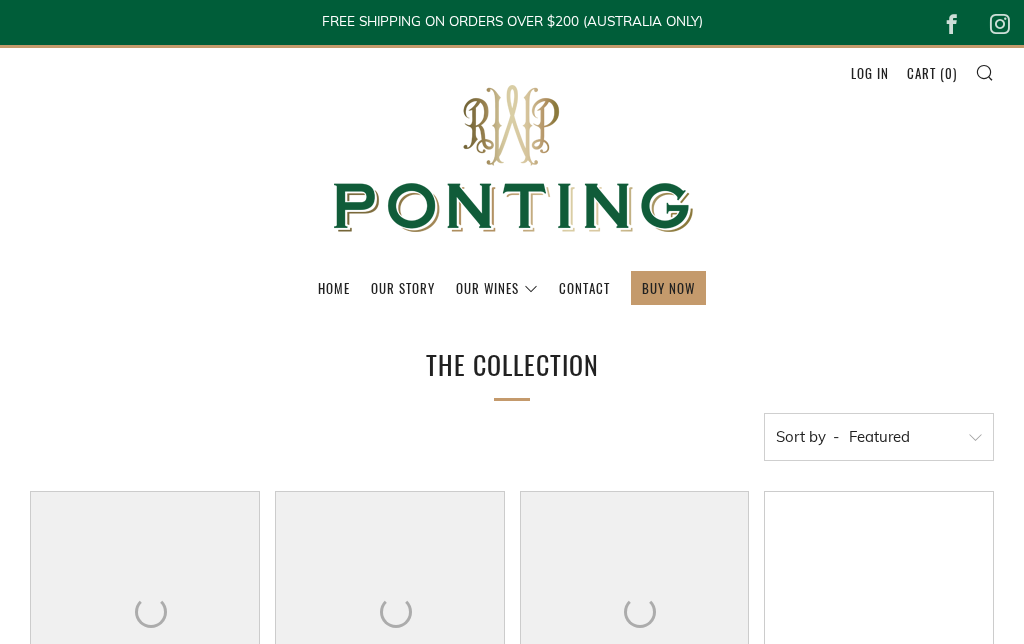 scroll, scrollTop: 0, scrollLeft: 0, axis: both 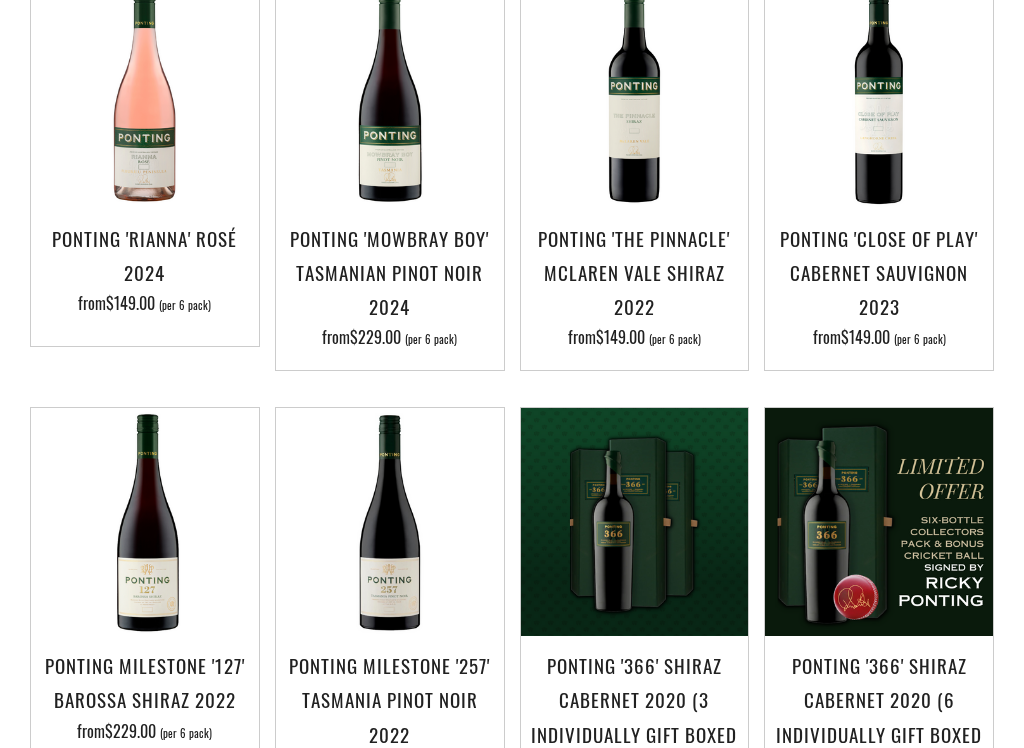 click at bounding box center [879, 522] 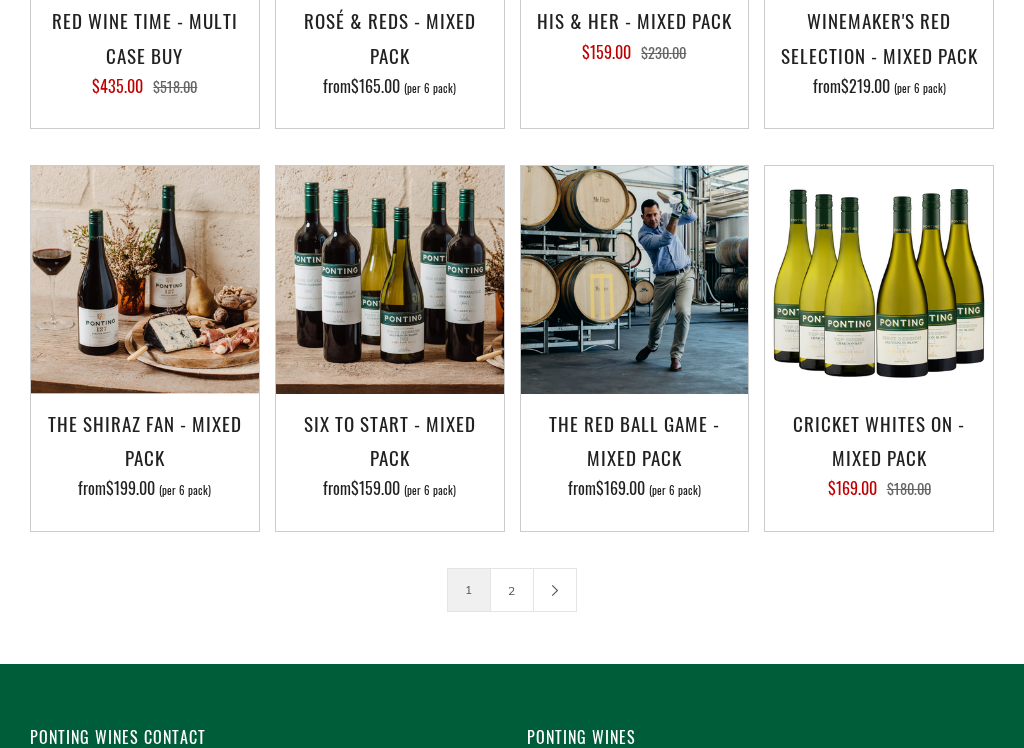 scroll, scrollTop: 2575, scrollLeft: 0, axis: vertical 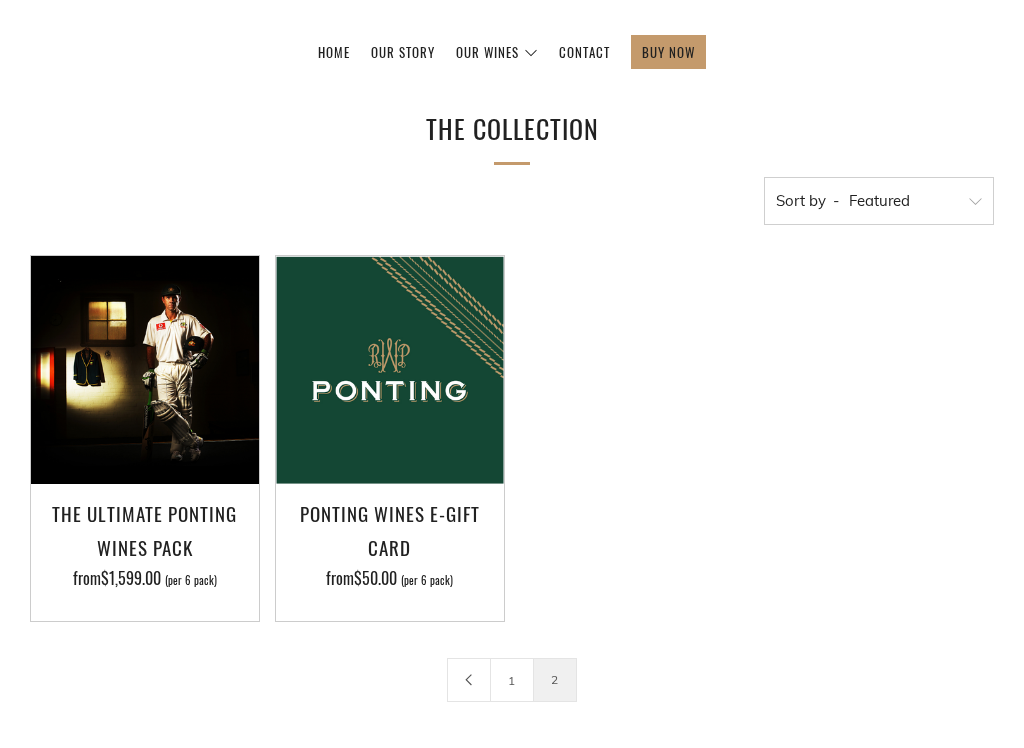 click on "1" at bounding box center (512, 680) 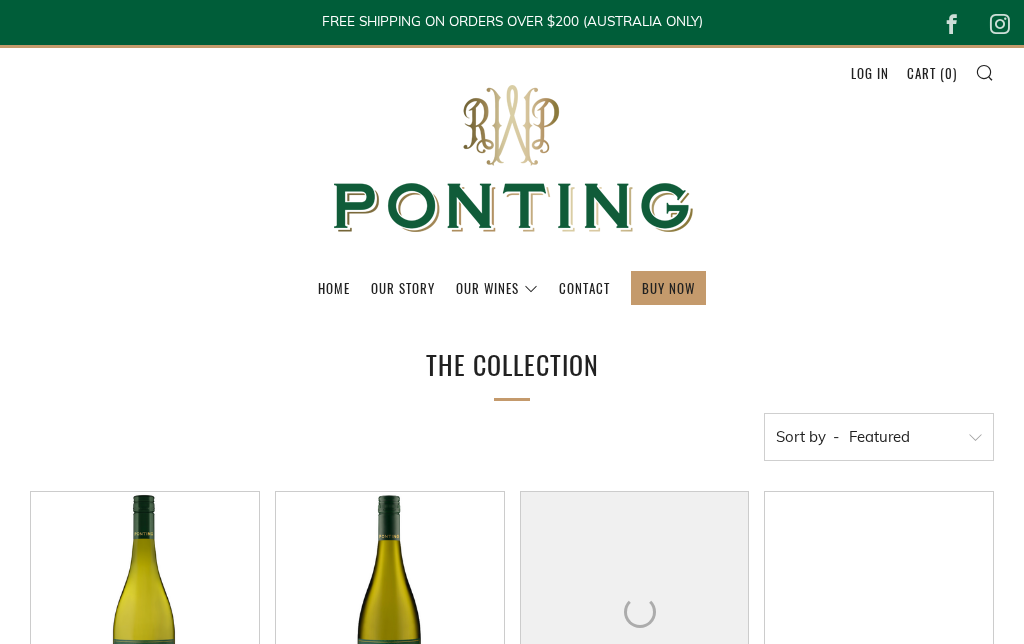 scroll, scrollTop: 0, scrollLeft: 0, axis: both 